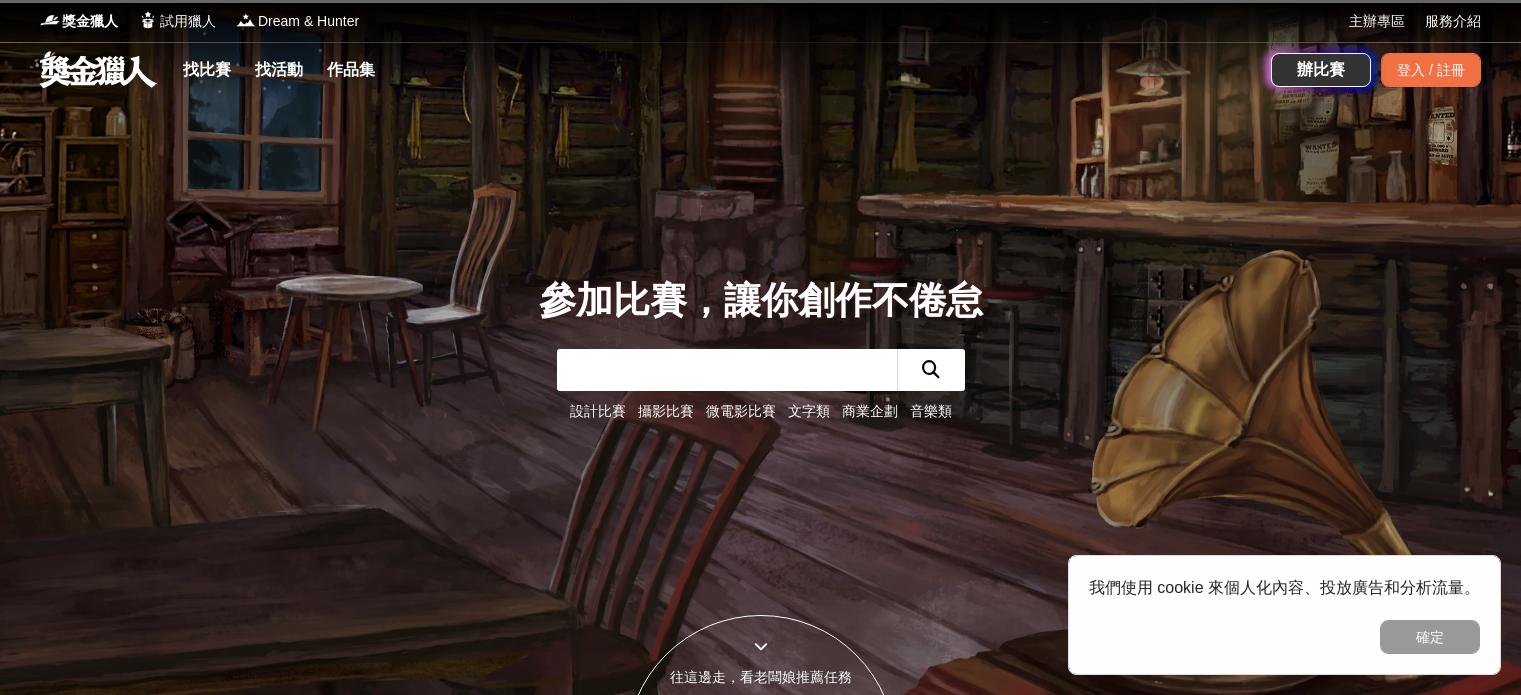 scroll, scrollTop: 0, scrollLeft: 0, axis: both 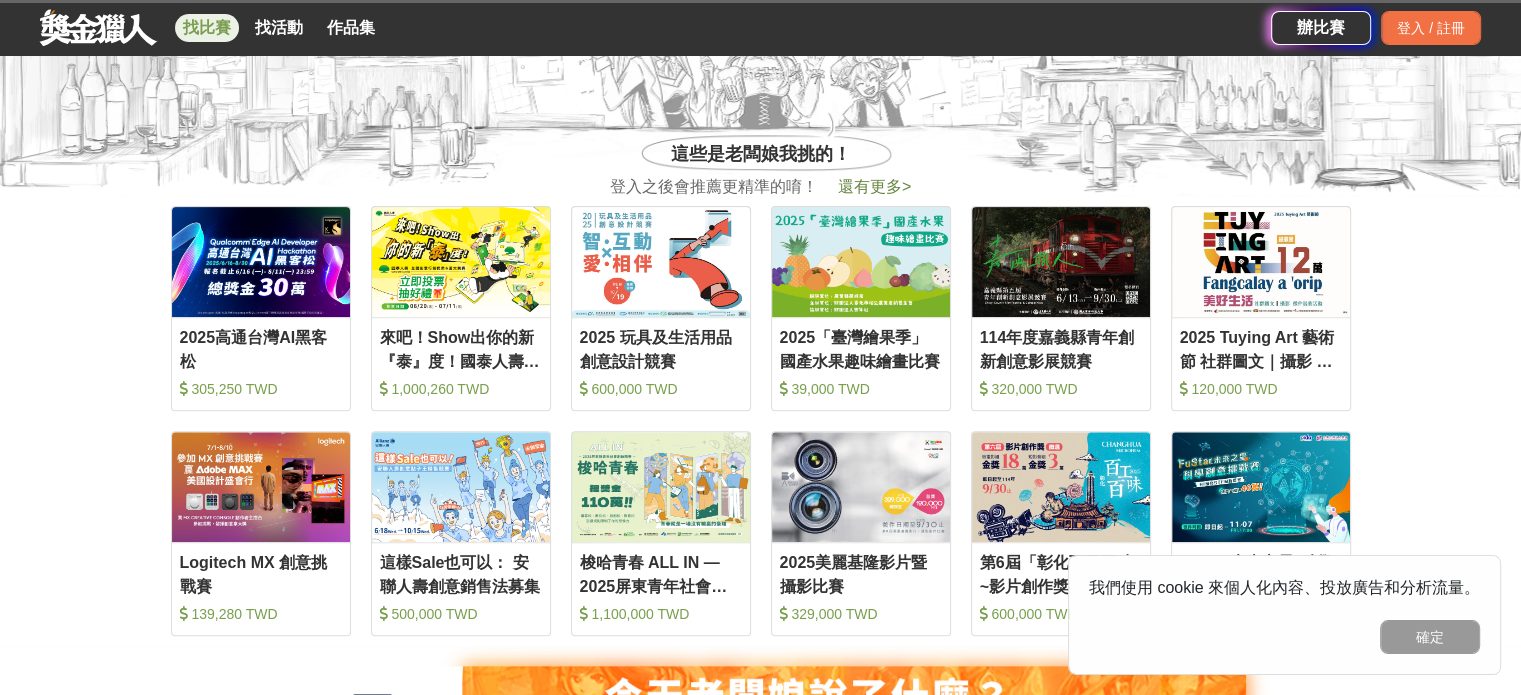 click on "找比賽" at bounding box center (207, 28) 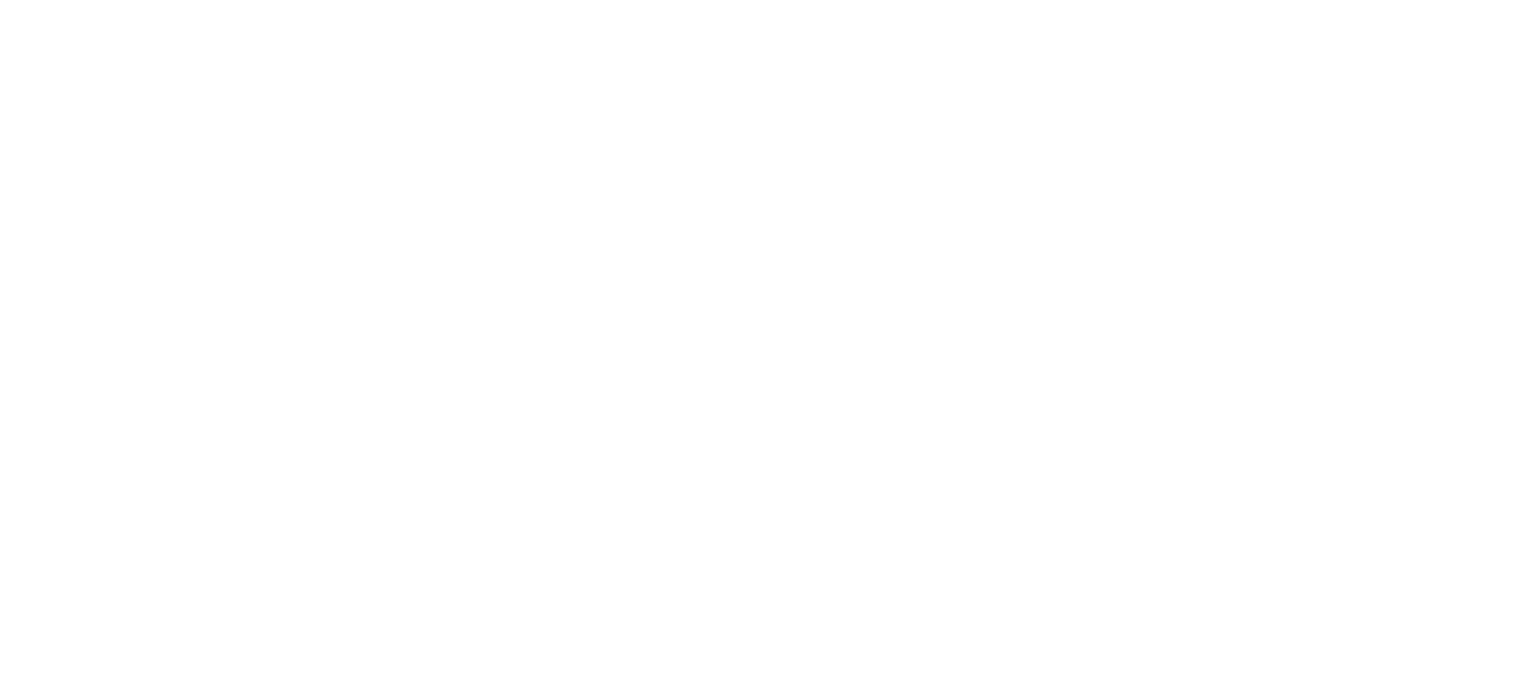 scroll, scrollTop: 0, scrollLeft: 0, axis: both 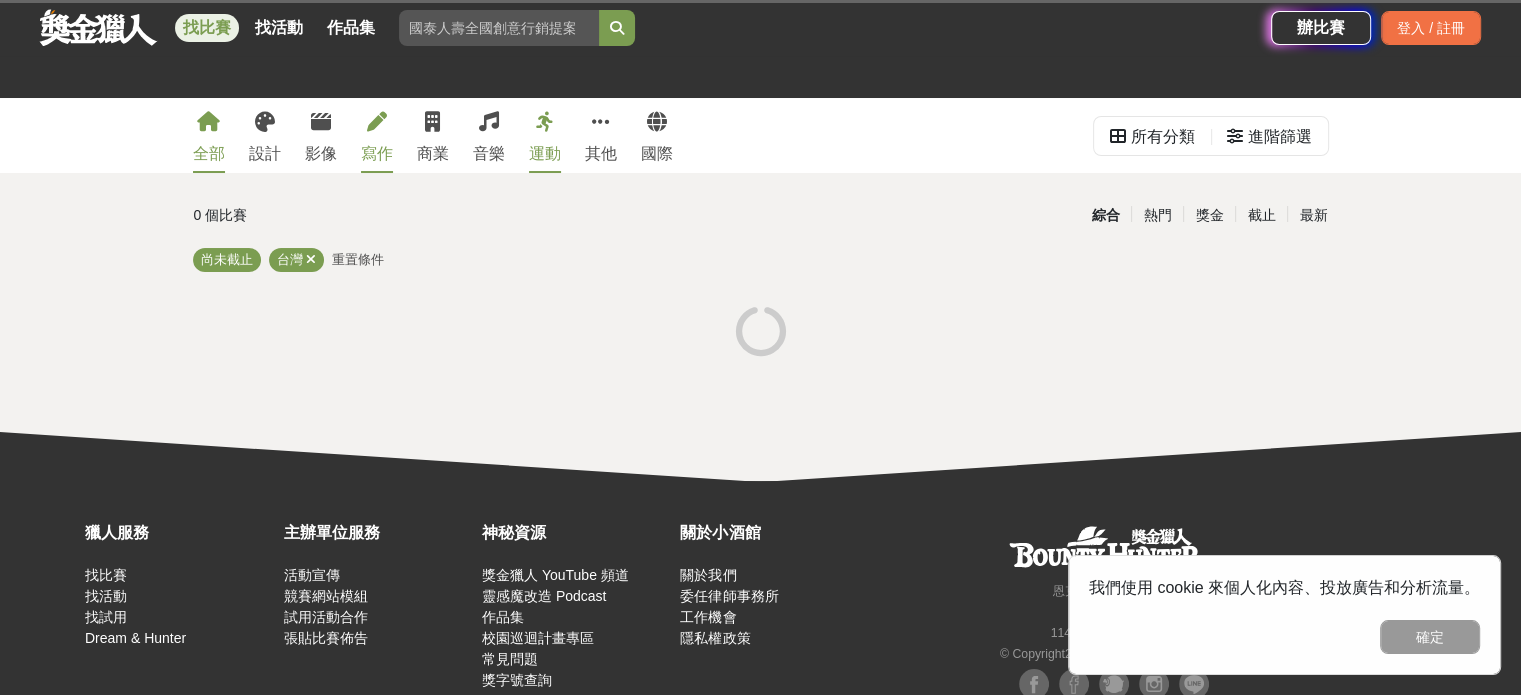 click on "寫作" at bounding box center [377, 154] 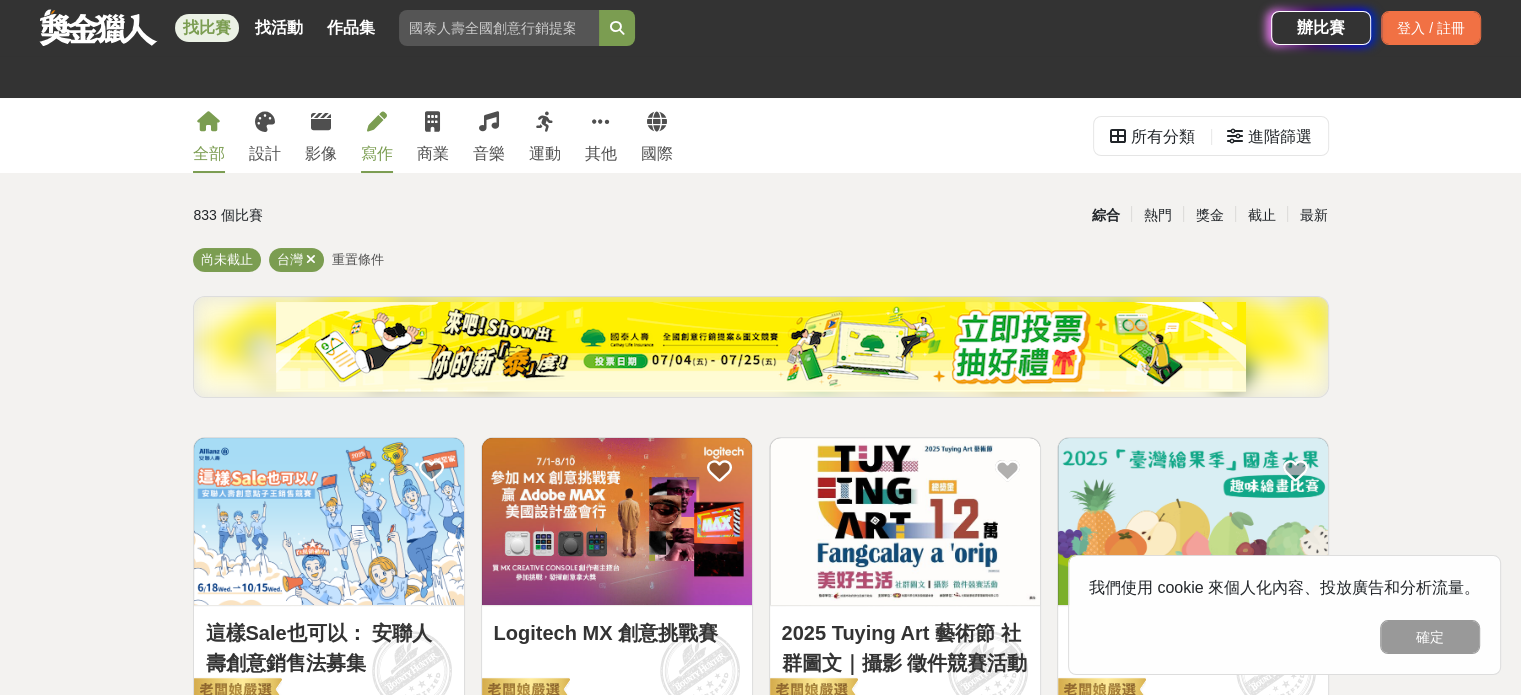 click on "寫作" at bounding box center (377, 135) 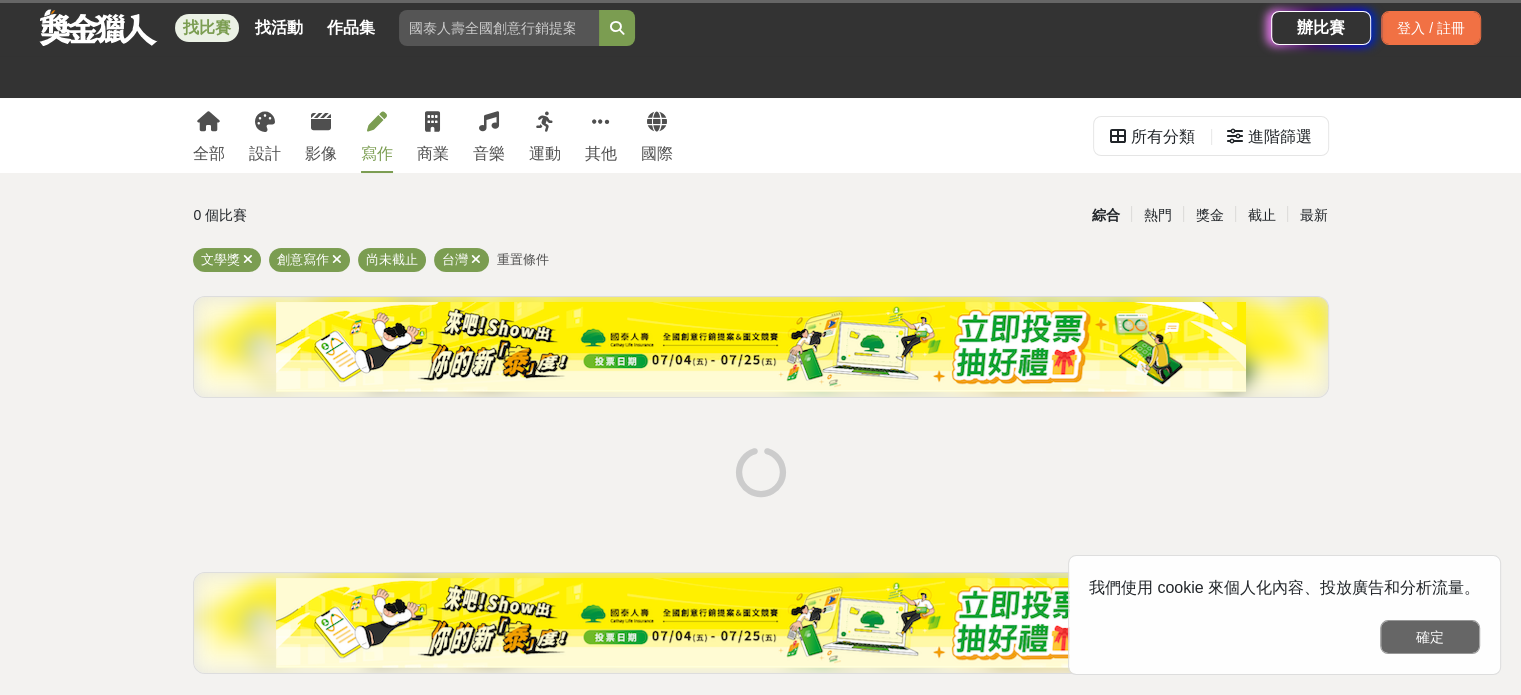 click on "確定" at bounding box center (1430, 637) 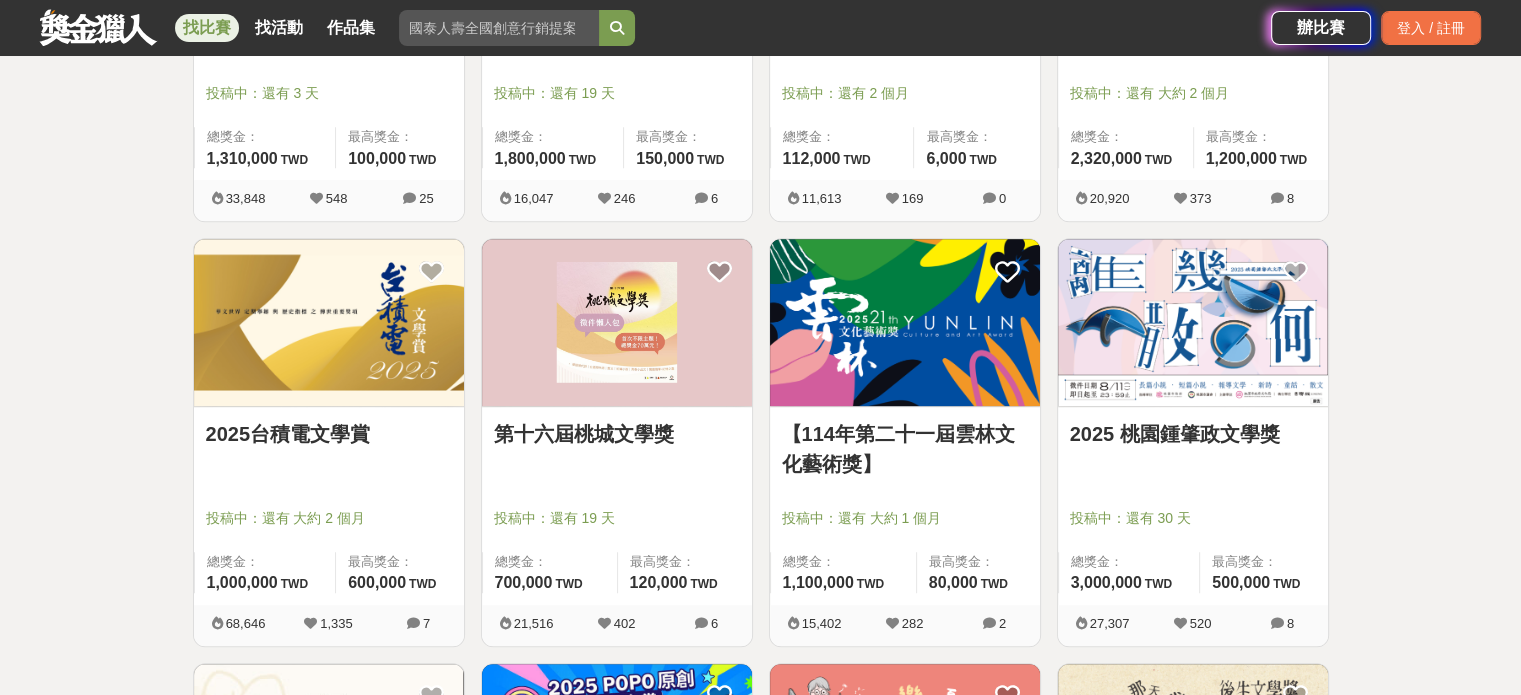 scroll, scrollTop: 1050, scrollLeft: 0, axis: vertical 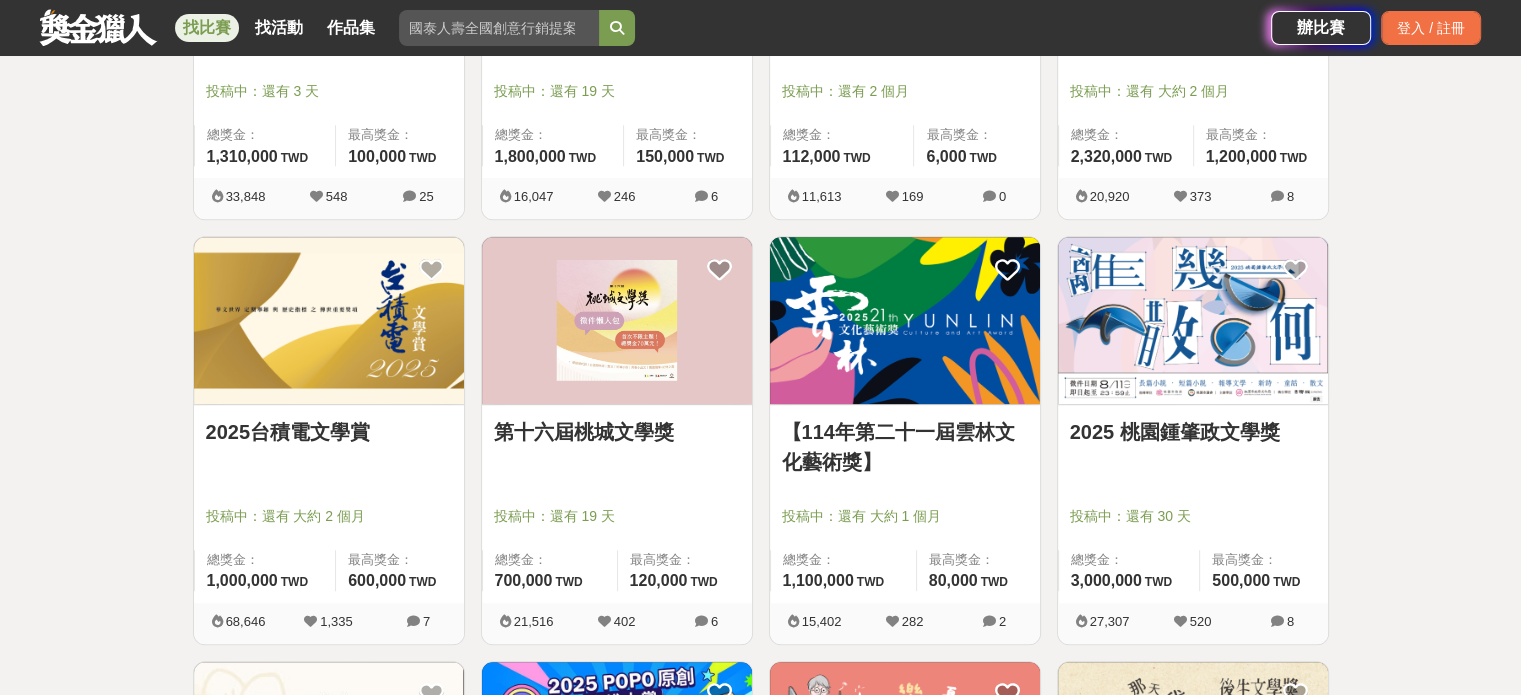 click at bounding box center (329, 320) 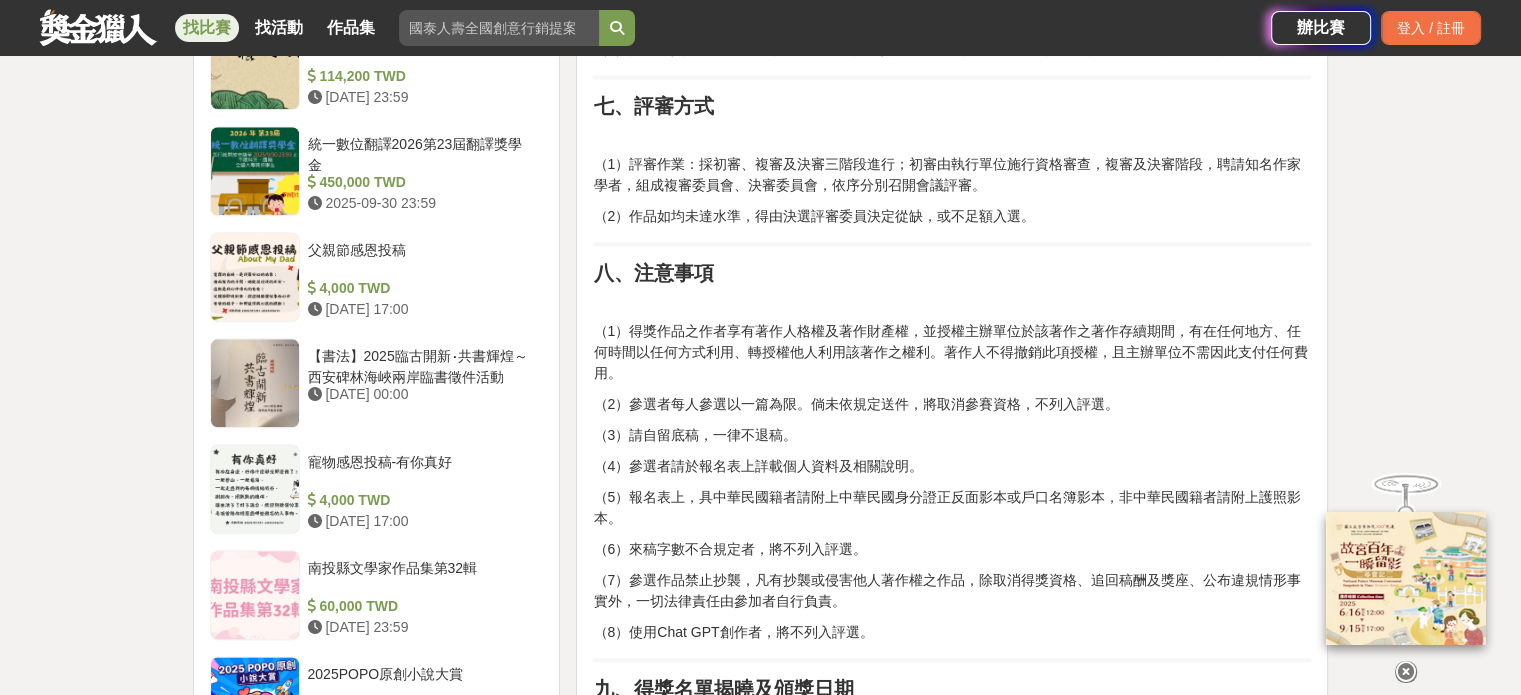 scroll, scrollTop: 2272, scrollLeft: 0, axis: vertical 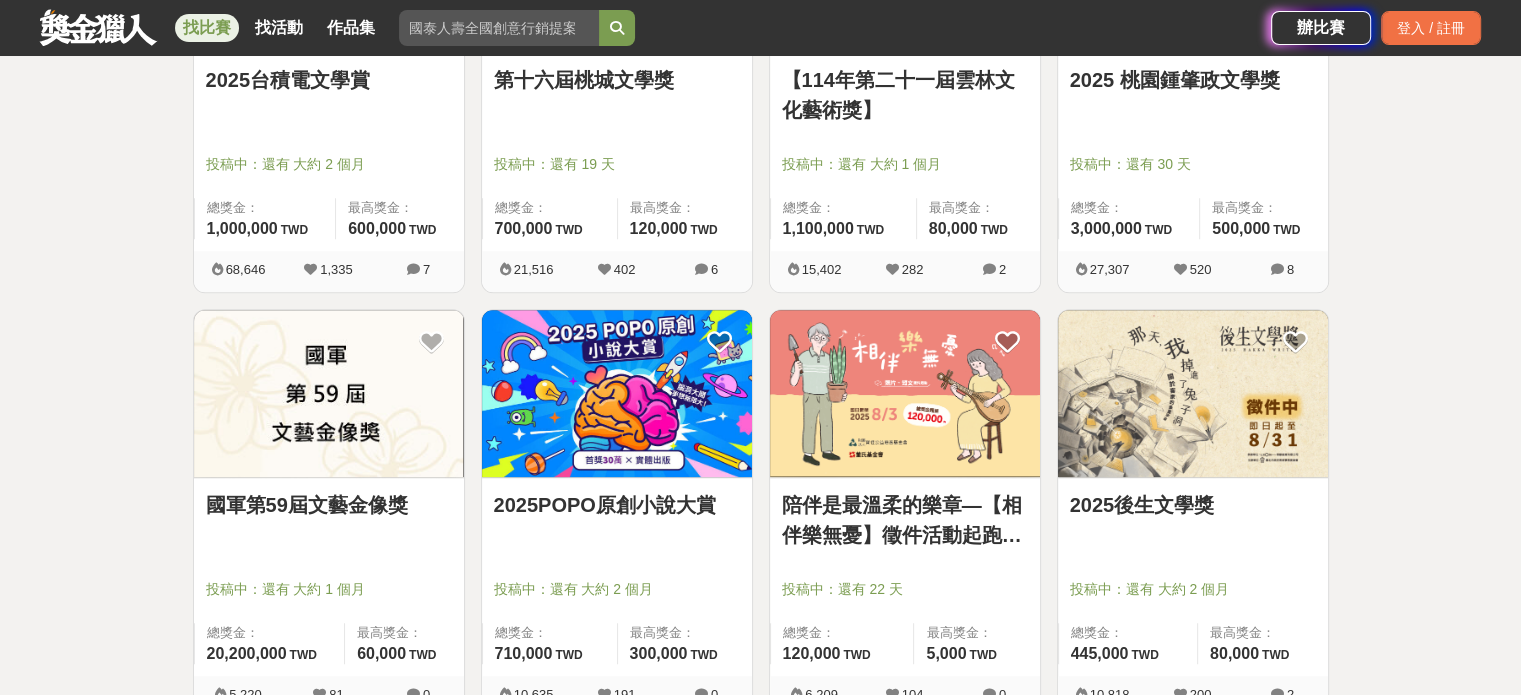 click on "2025POPO原創小說大賞" at bounding box center (617, 516) 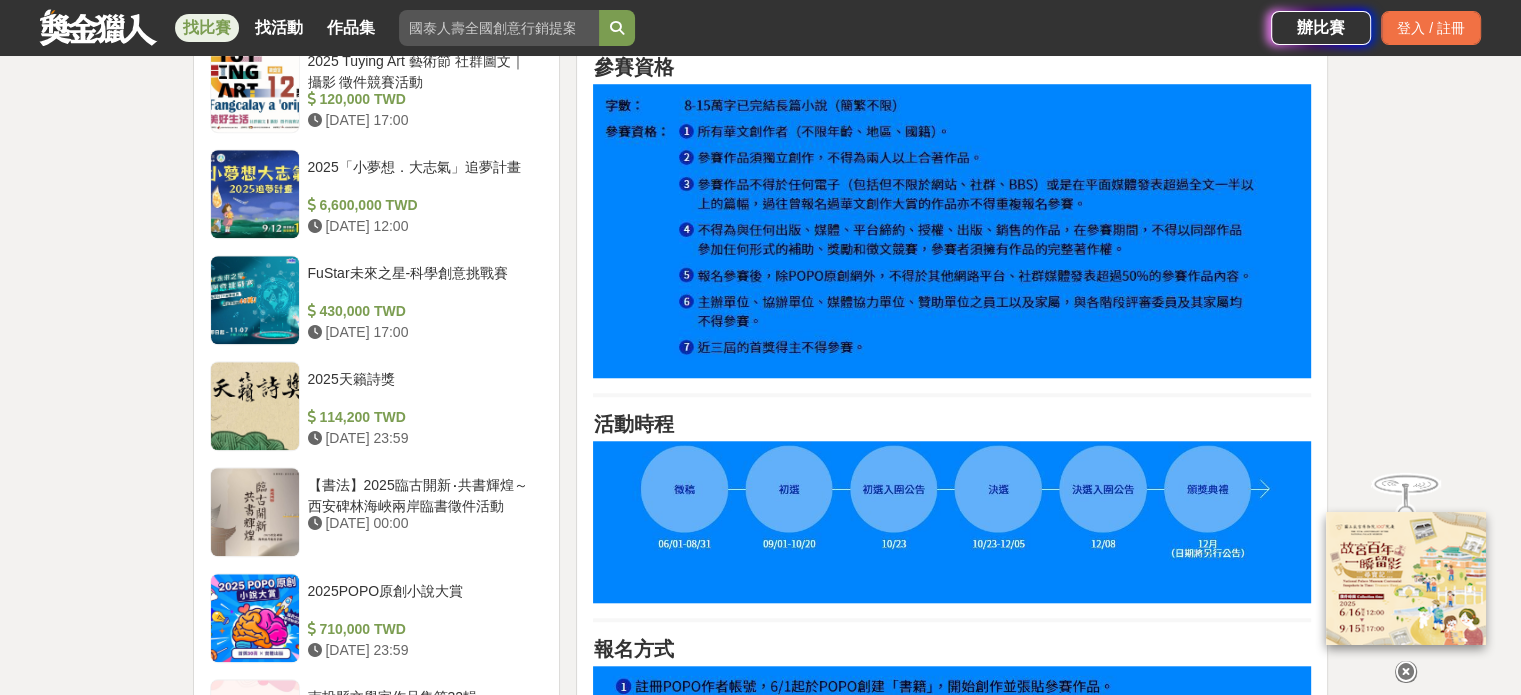 scroll, scrollTop: 1656, scrollLeft: 0, axis: vertical 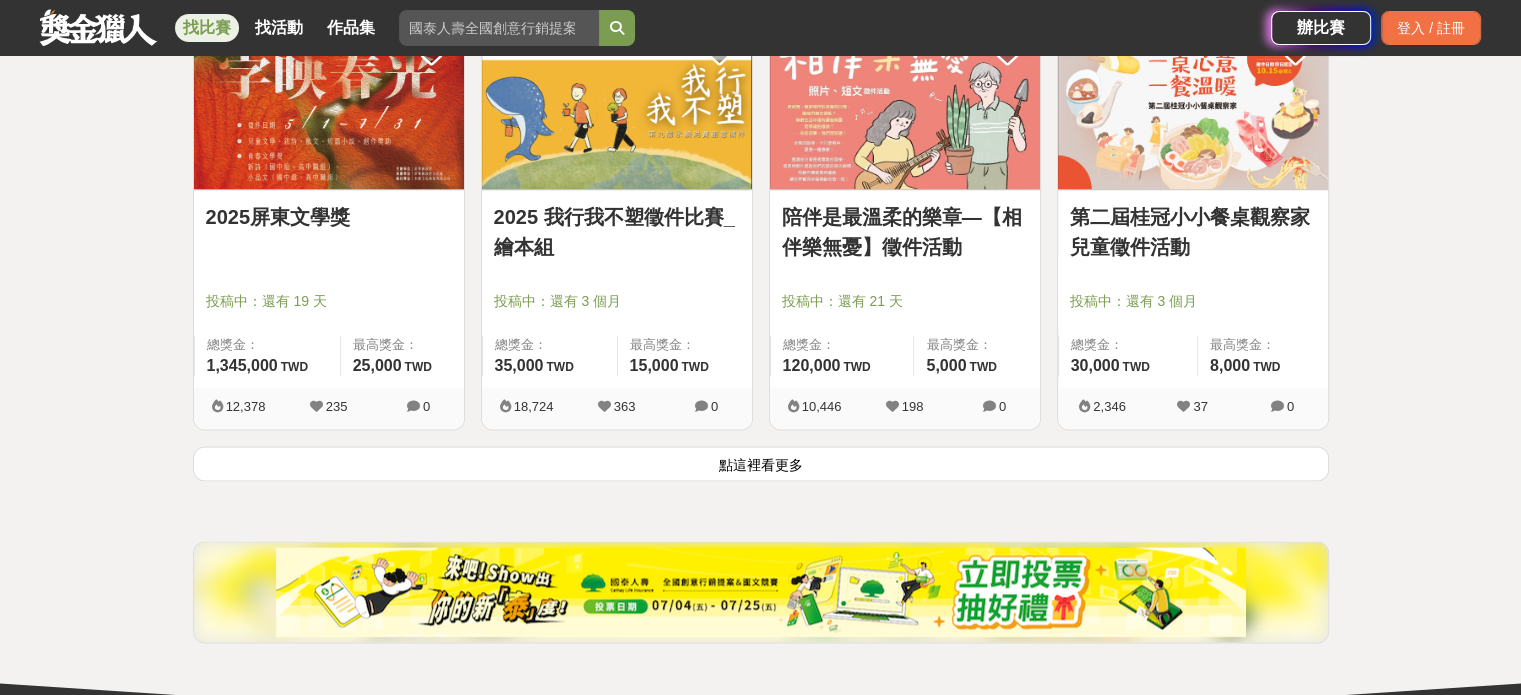 click on "點這裡看更多" at bounding box center [761, 463] 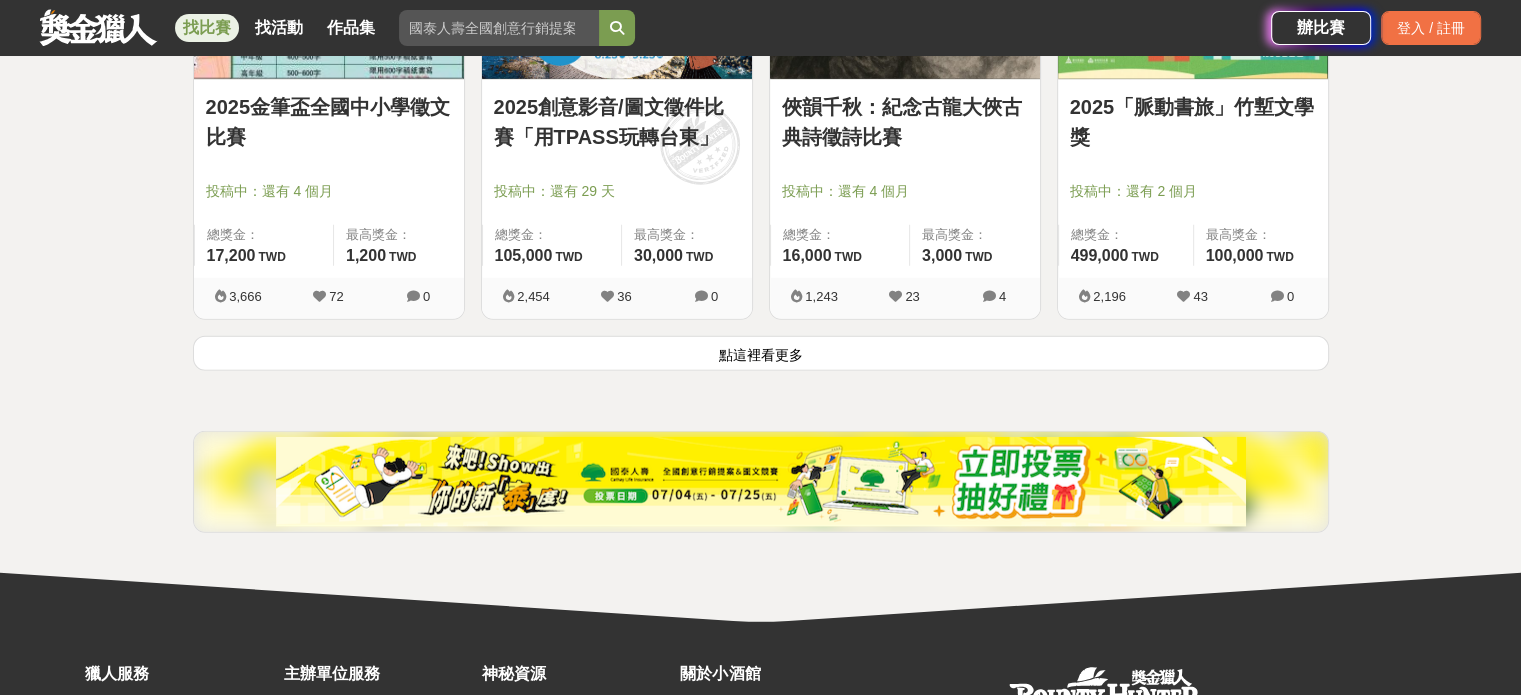 scroll, scrollTop: 5184, scrollLeft: 0, axis: vertical 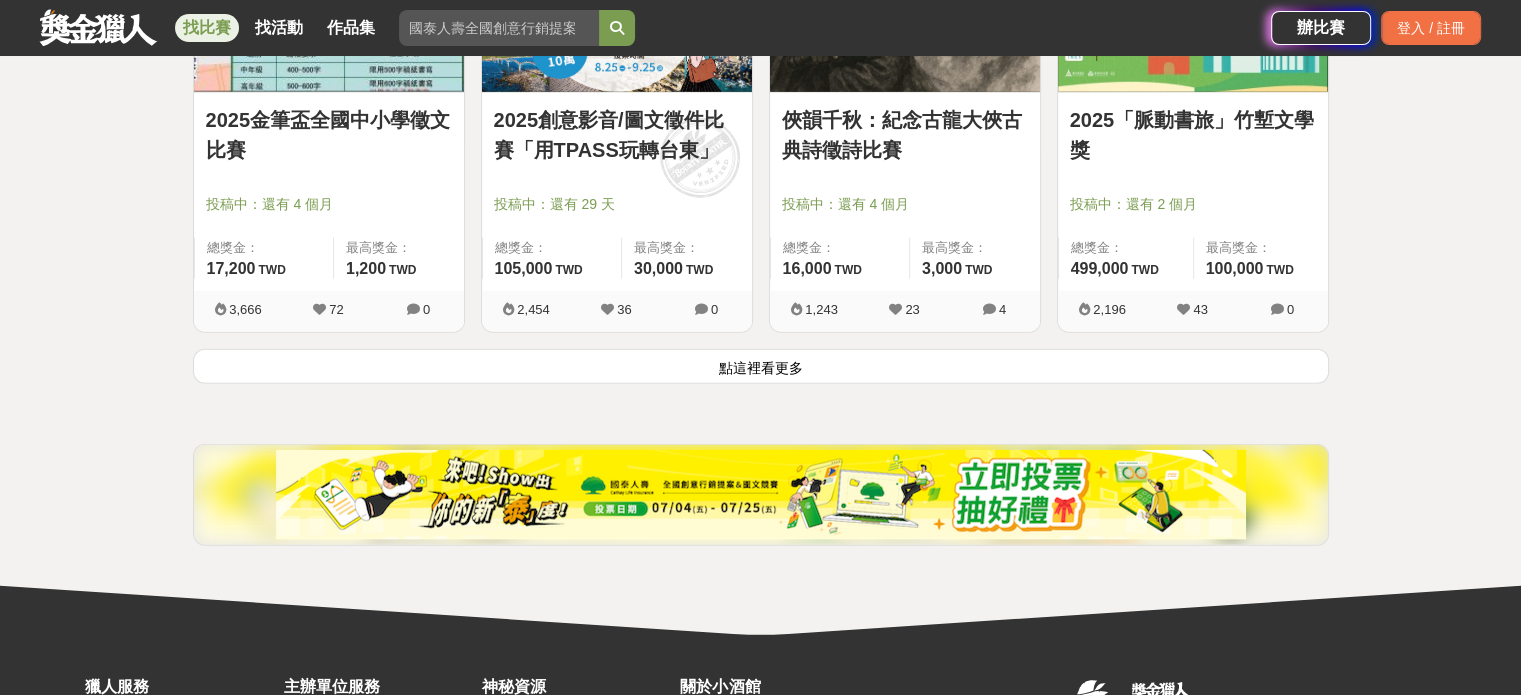 click on "點這裡看更多" at bounding box center (761, 366) 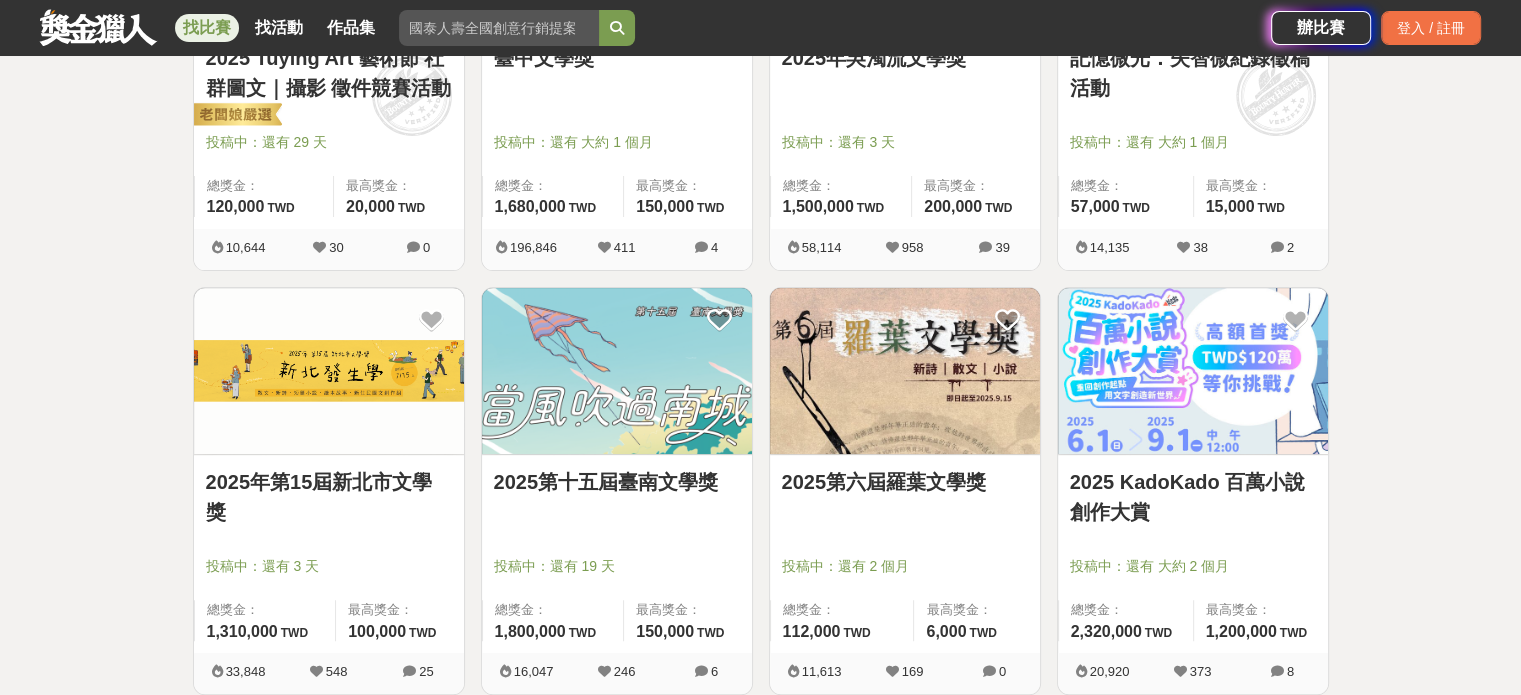 scroll, scrollTop: 578, scrollLeft: 0, axis: vertical 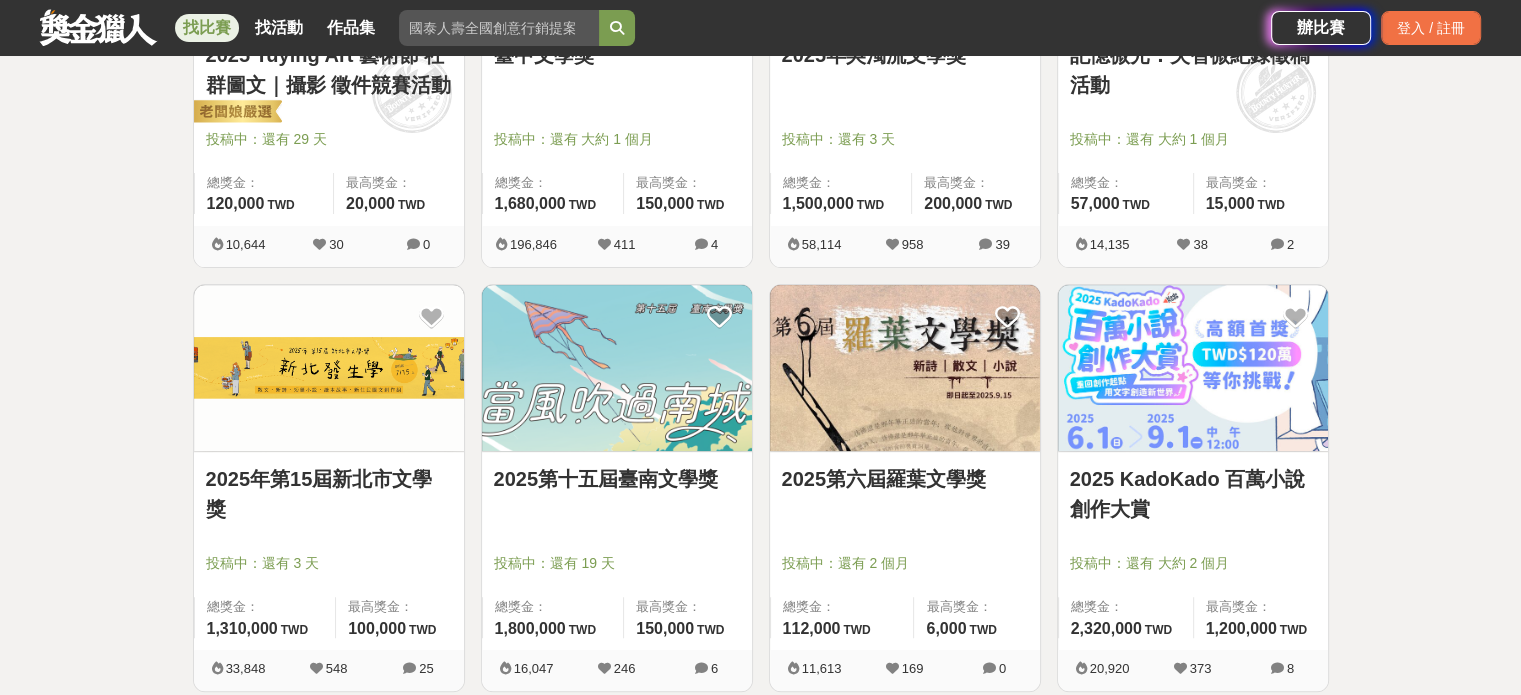 click on "2025年第15屆新北市文學獎" at bounding box center [329, 494] 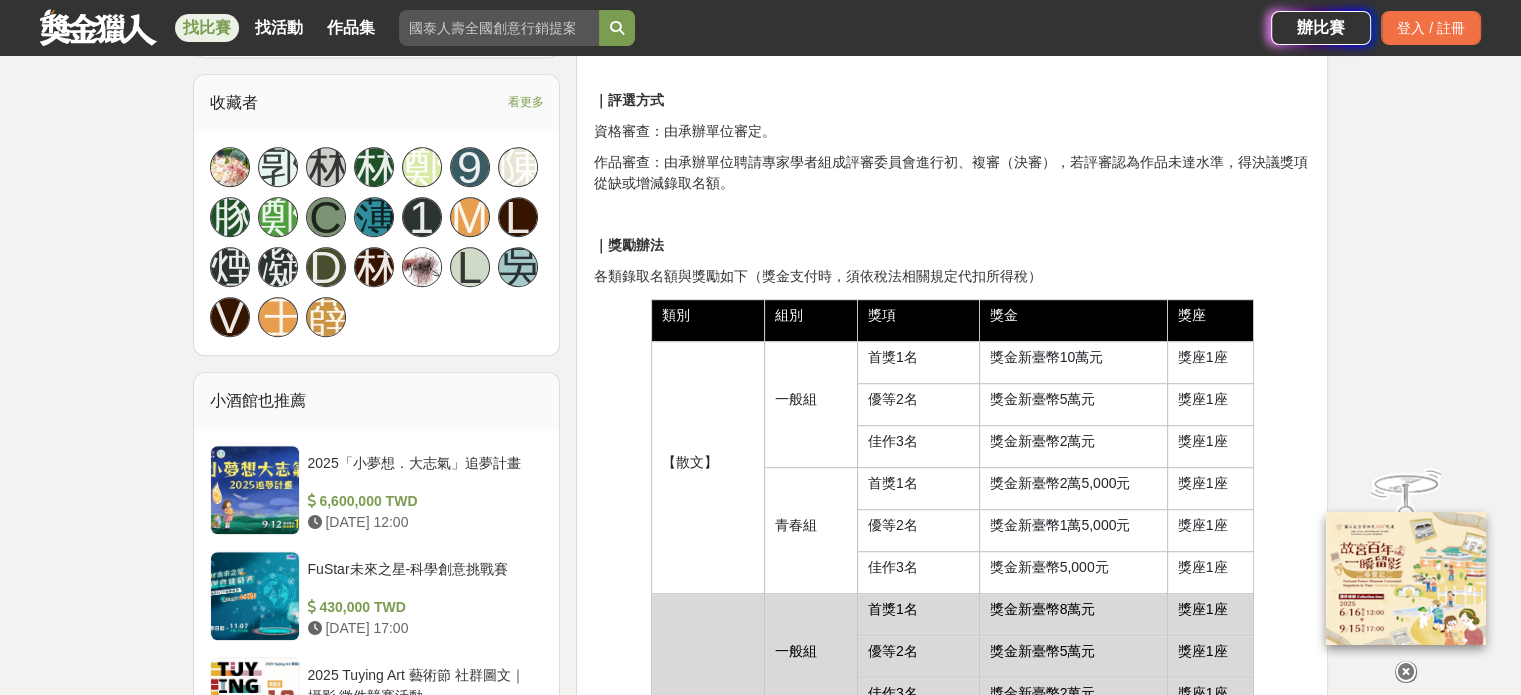 scroll, scrollTop: 1202, scrollLeft: 0, axis: vertical 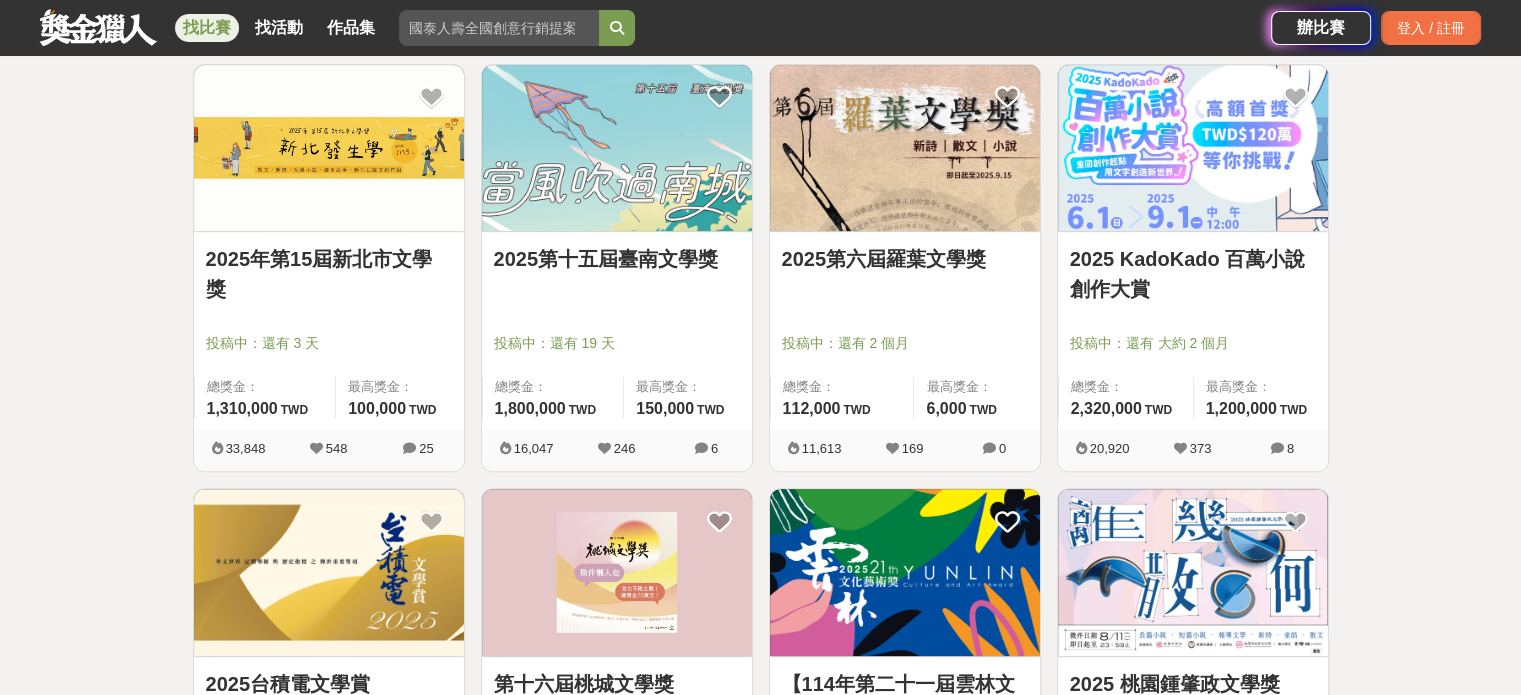 click on "2025 KadoKado 百萬小說創作大賞" at bounding box center (1193, 274) 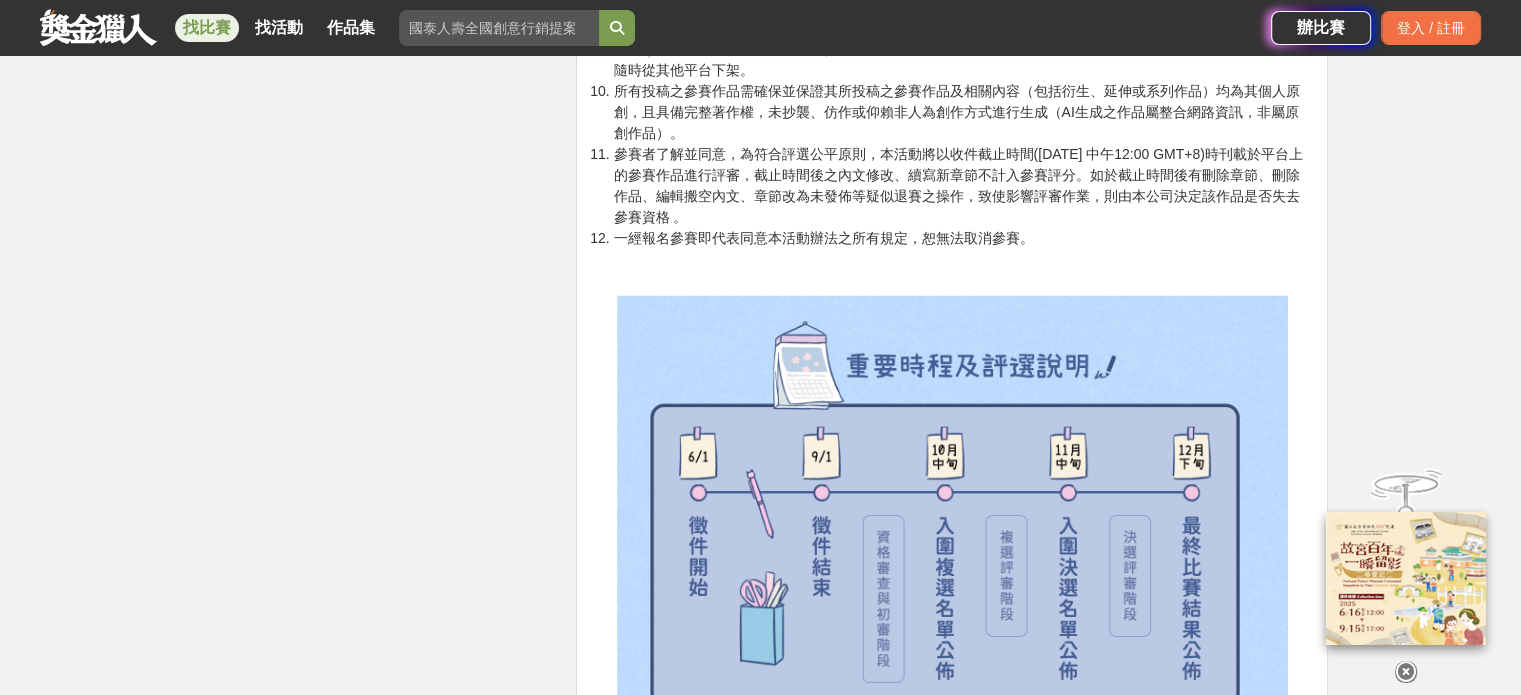 scroll, scrollTop: 3504, scrollLeft: 0, axis: vertical 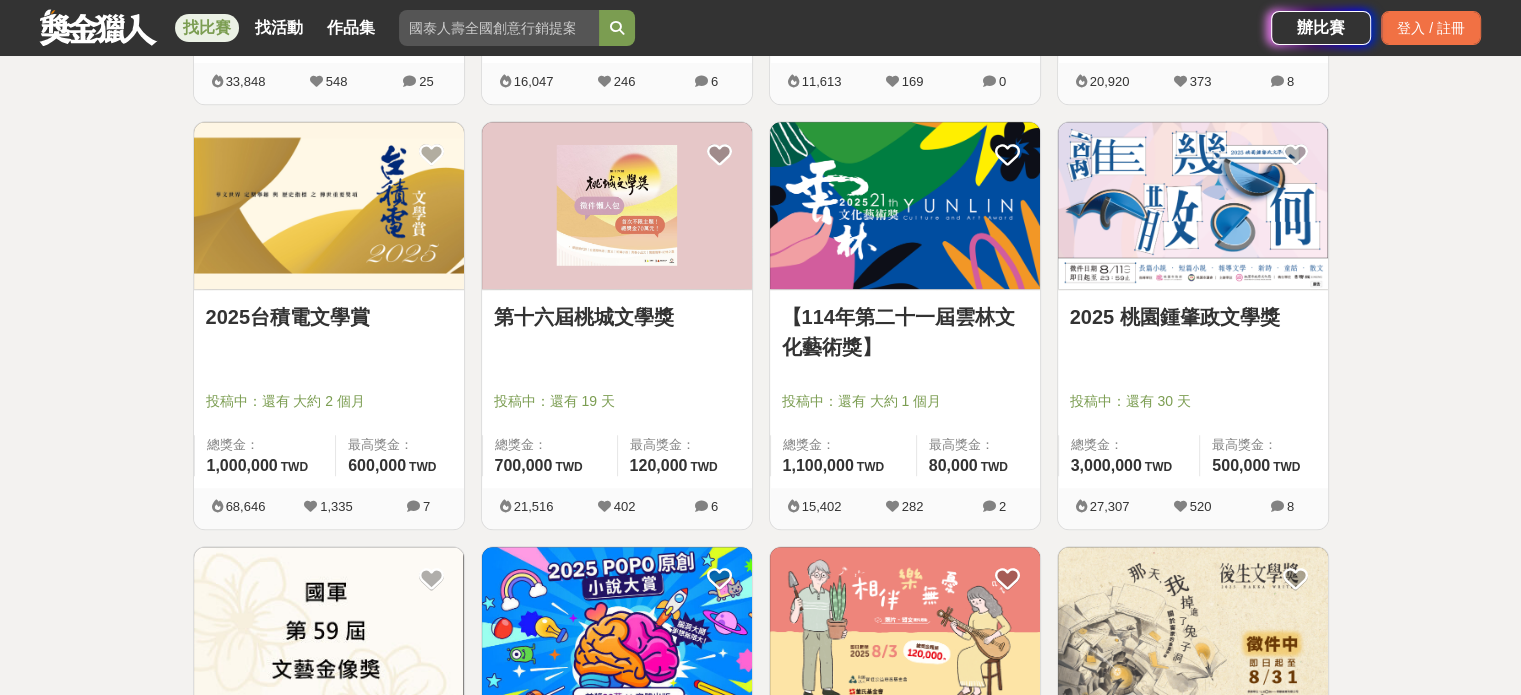 click on "2025 桃園鍾肇政文學獎" at bounding box center (1193, 317) 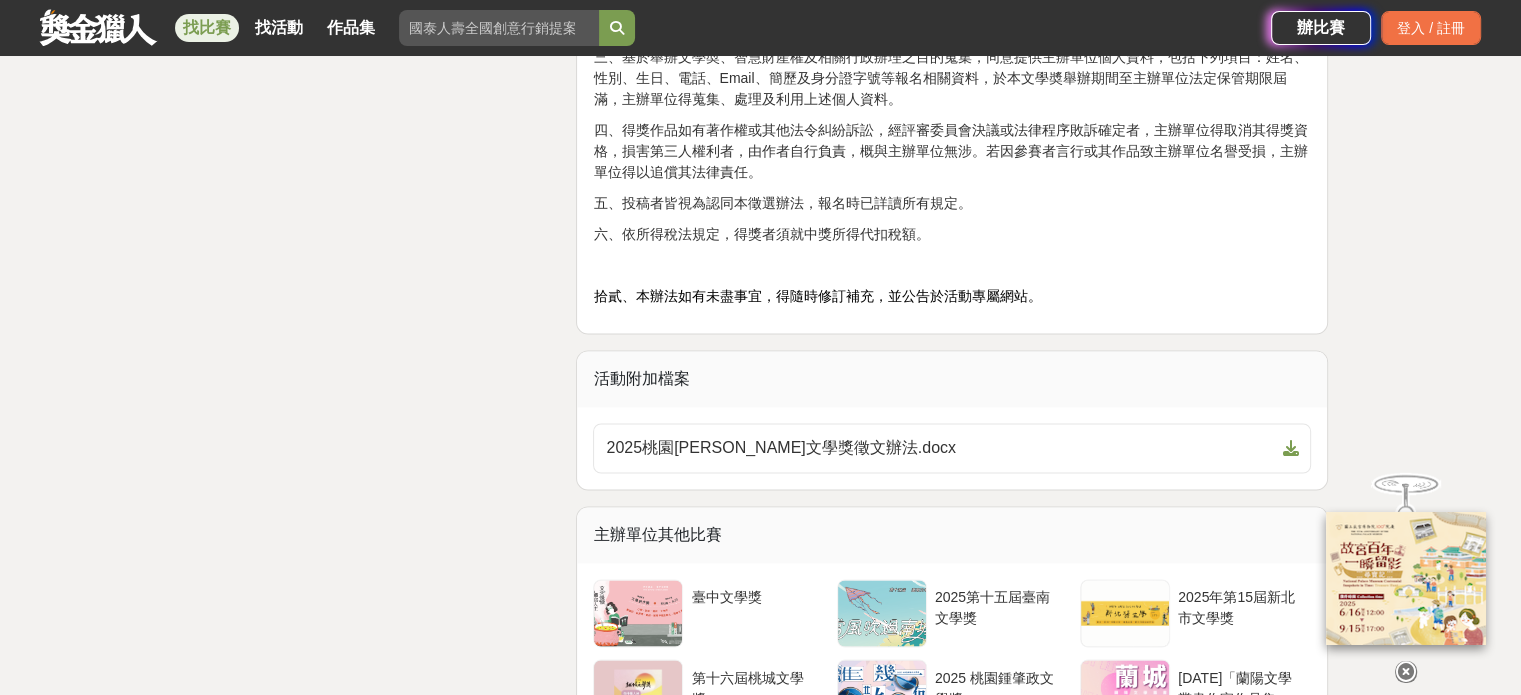 scroll, scrollTop: 3176, scrollLeft: 0, axis: vertical 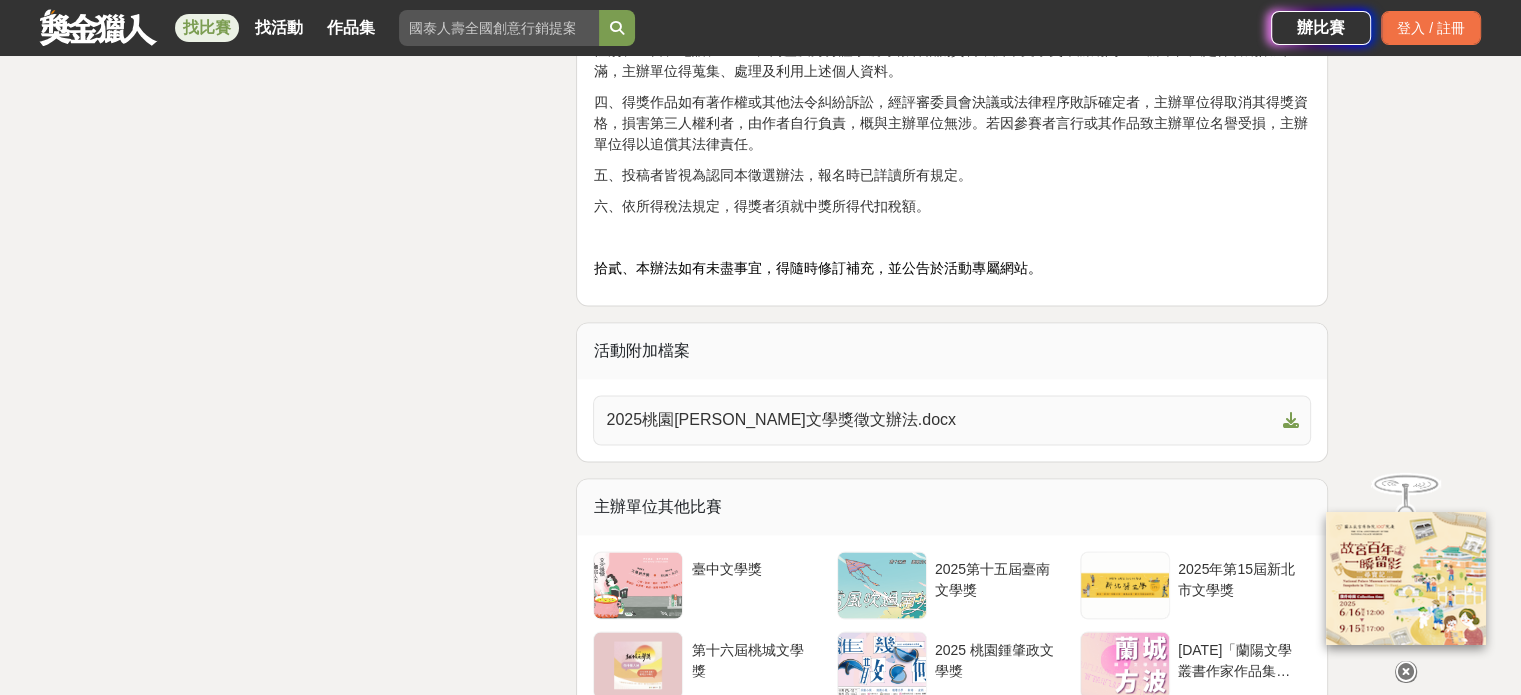click on "2025桃園[PERSON_NAME]文學獎徵文辦法.docx" at bounding box center (940, 420) 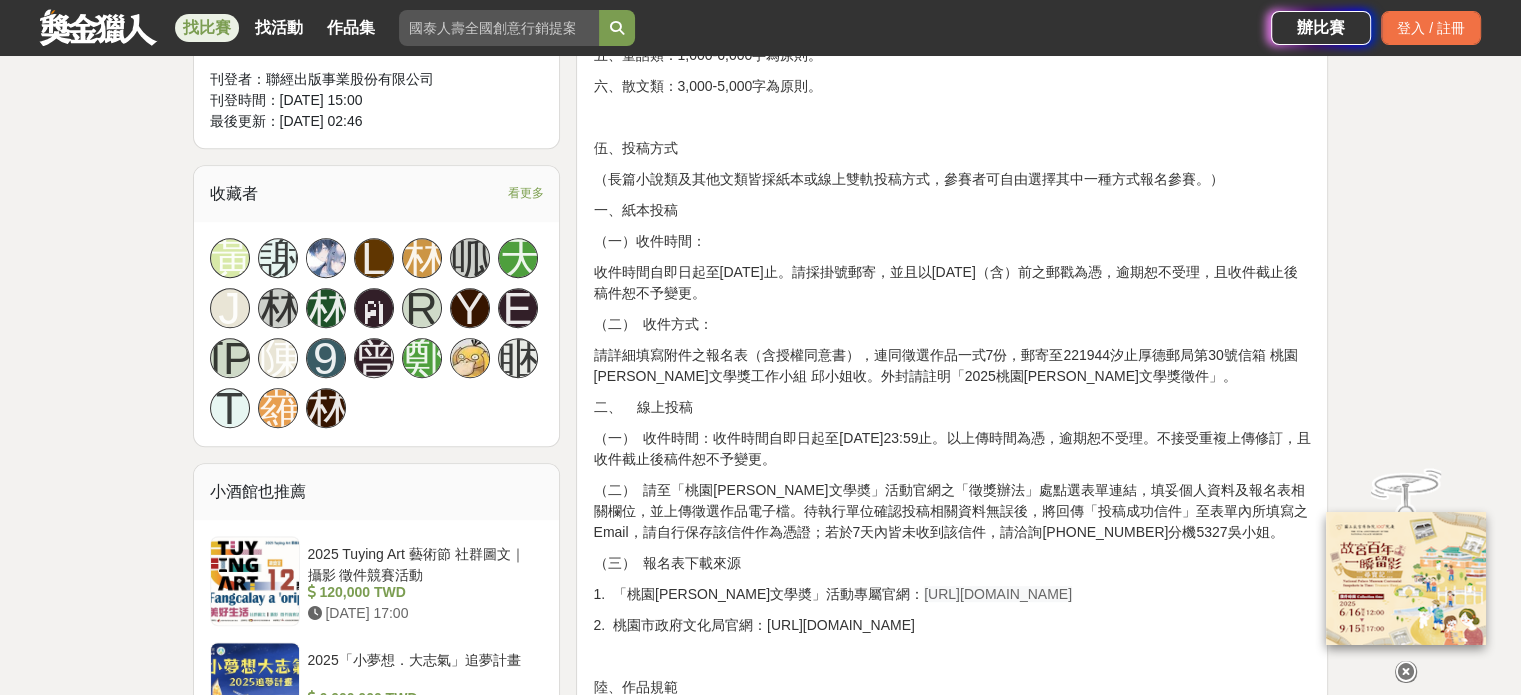 scroll, scrollTop: 1167, scrollLeft: 0, axis: vertical 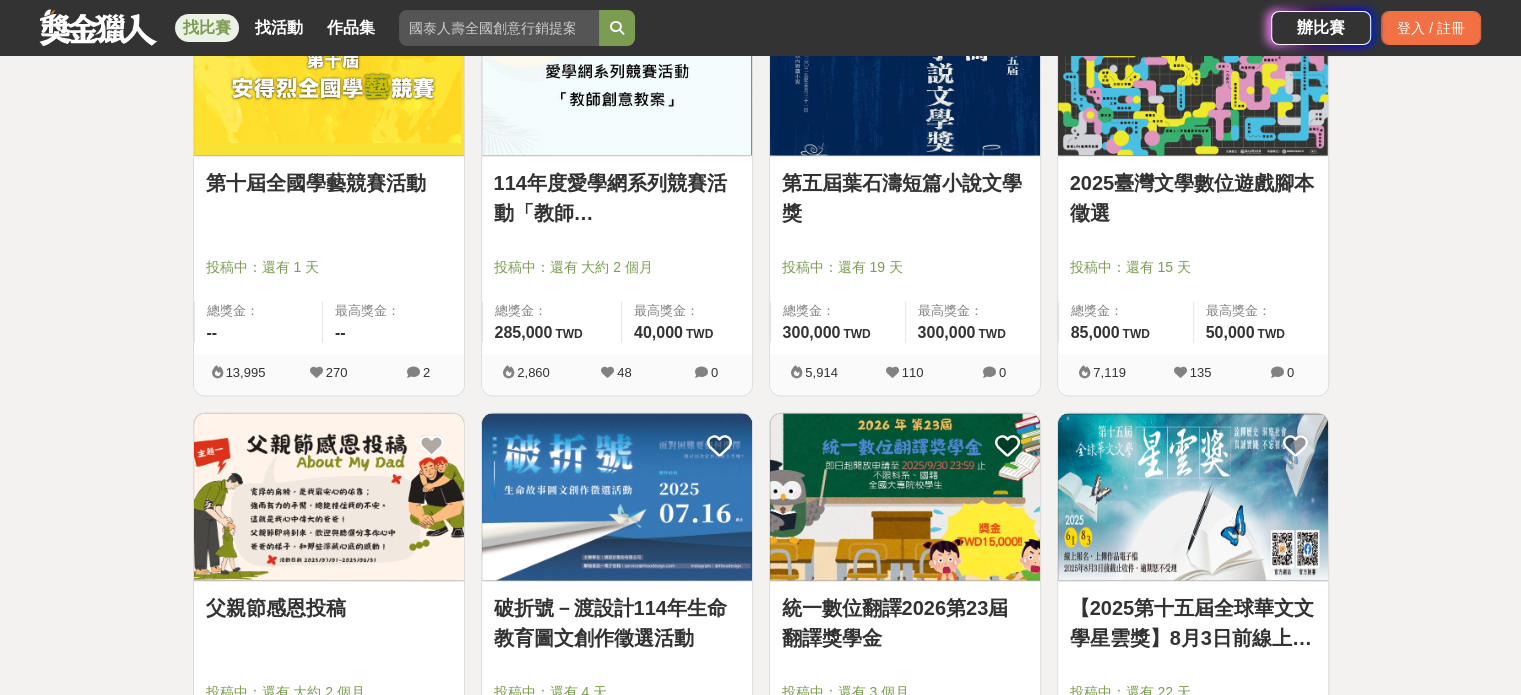 click on "【2025第十五屆全球華文文學星雲獎】8月3日前線上報名即完成" at bounding box center (1193, 623) 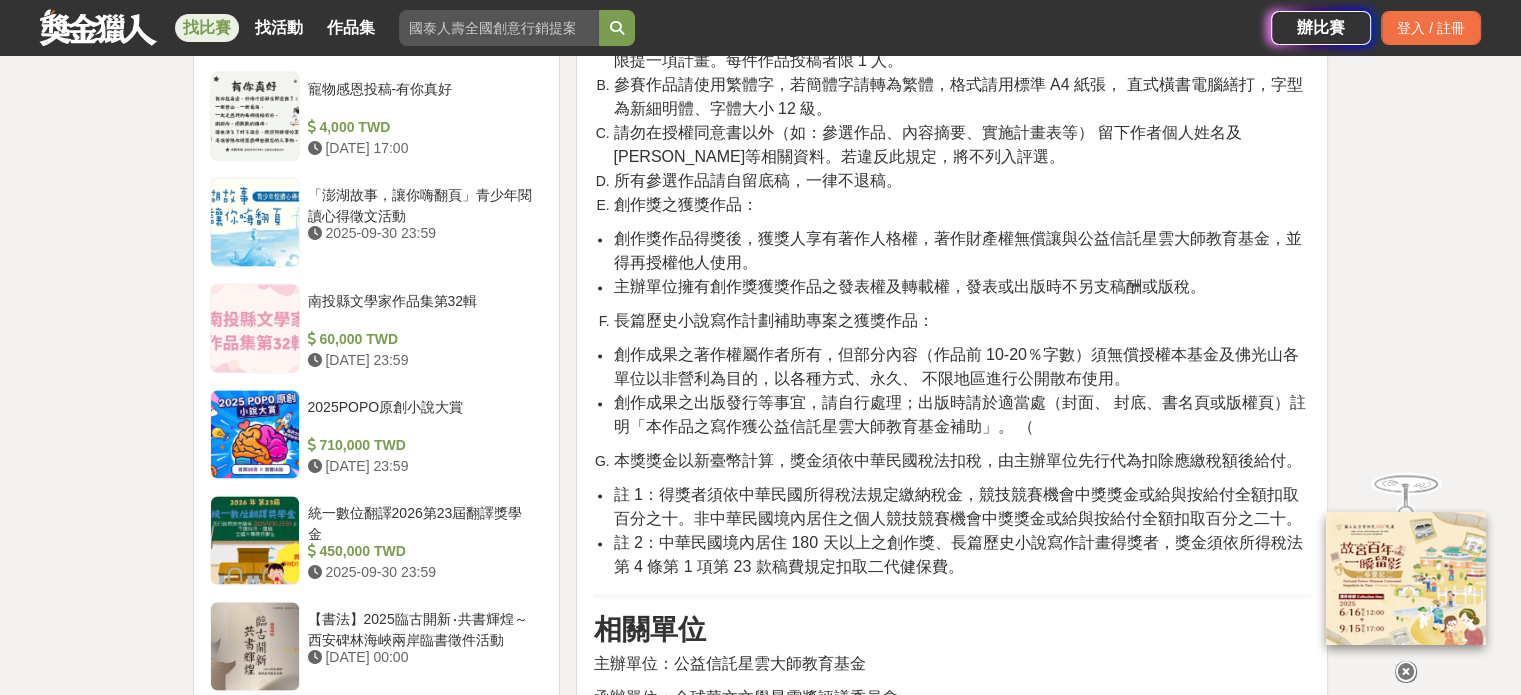 scroll, scrollTop: 2639, scrollLeft: 0, axis: vertical 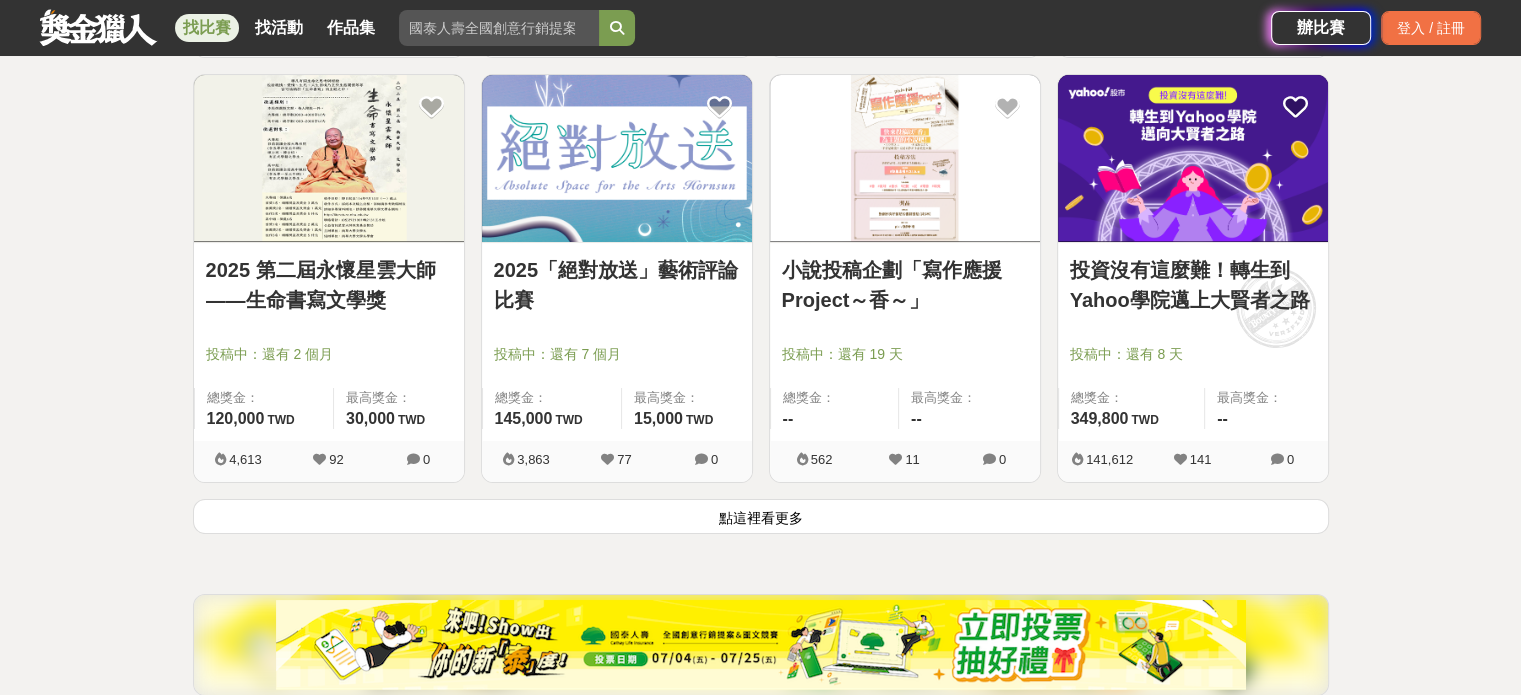 click on "2025「絕對放送」藝術評論比賽 投稿中：還有 7 個月 總獎金： 145,000 145,000 TWD 最高獎金： 15,000 TWD" at bounding box center (617, 342) 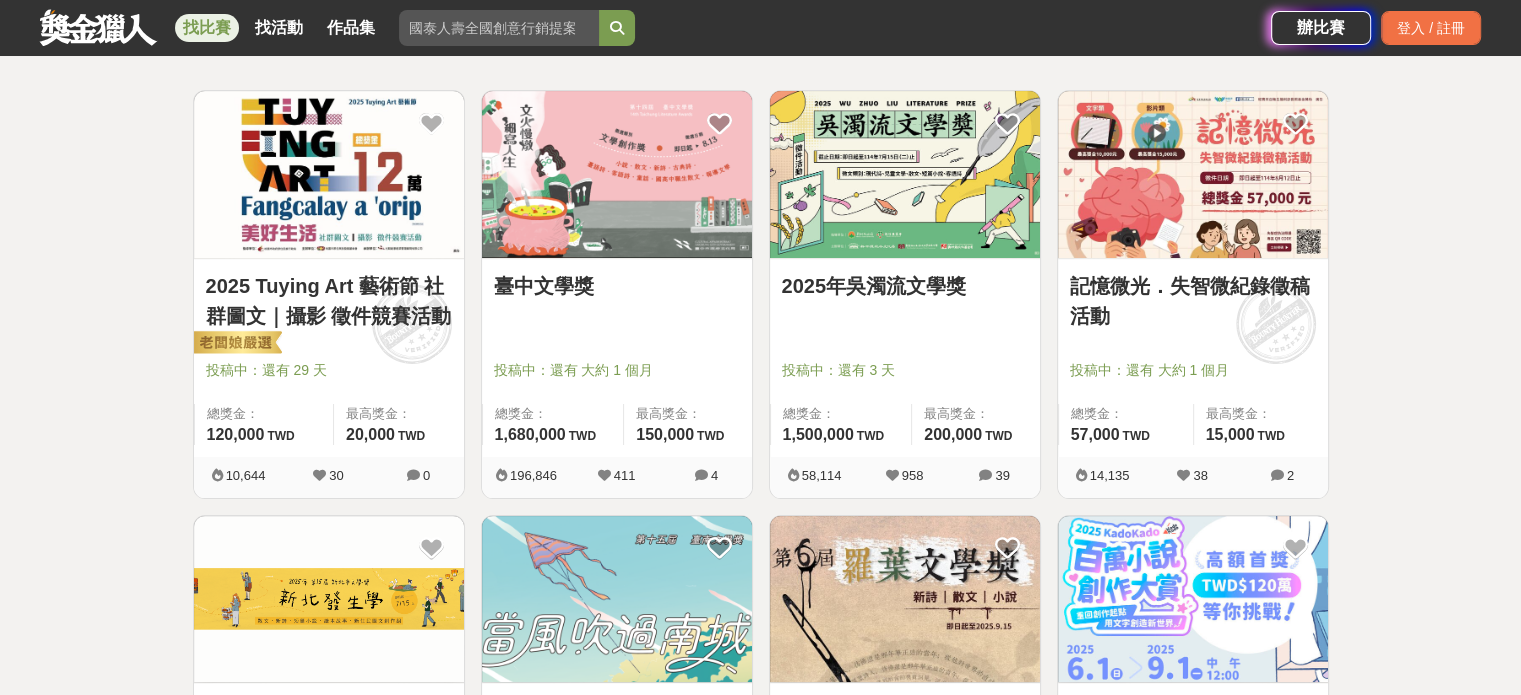 scroll, scrollTop: 348, scrollLeft: 0, axis: vertical 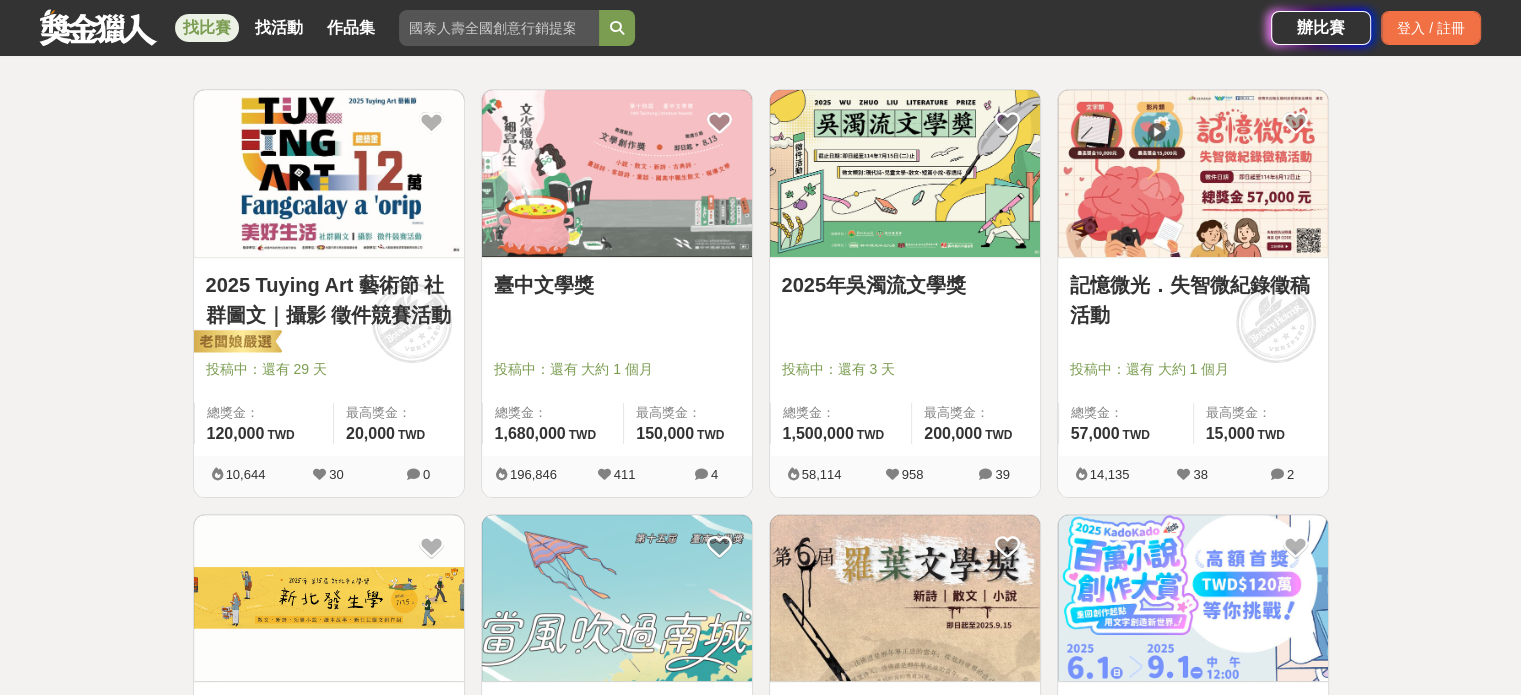 click at bounding box center [623, 341] 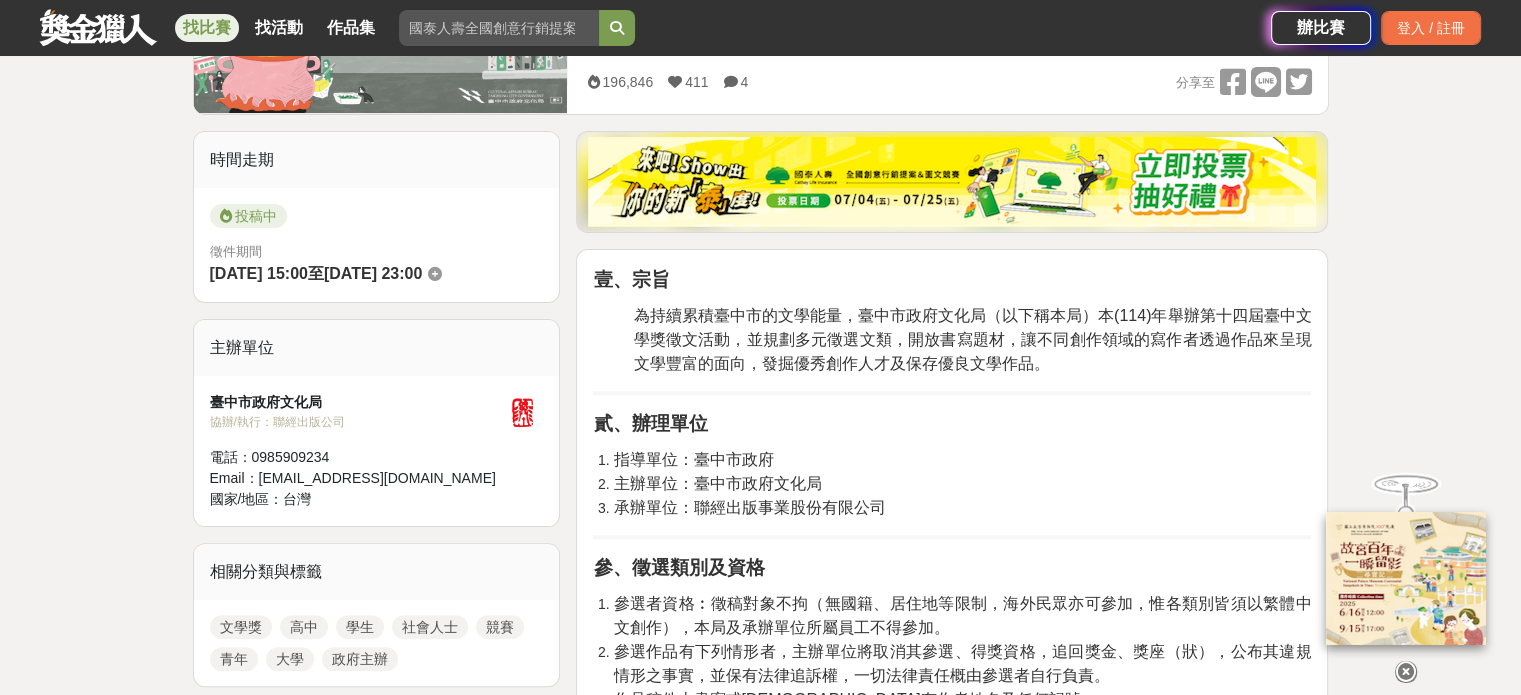 scroll, scrollTop: 424, scrollLeft: 0, axis: vertical 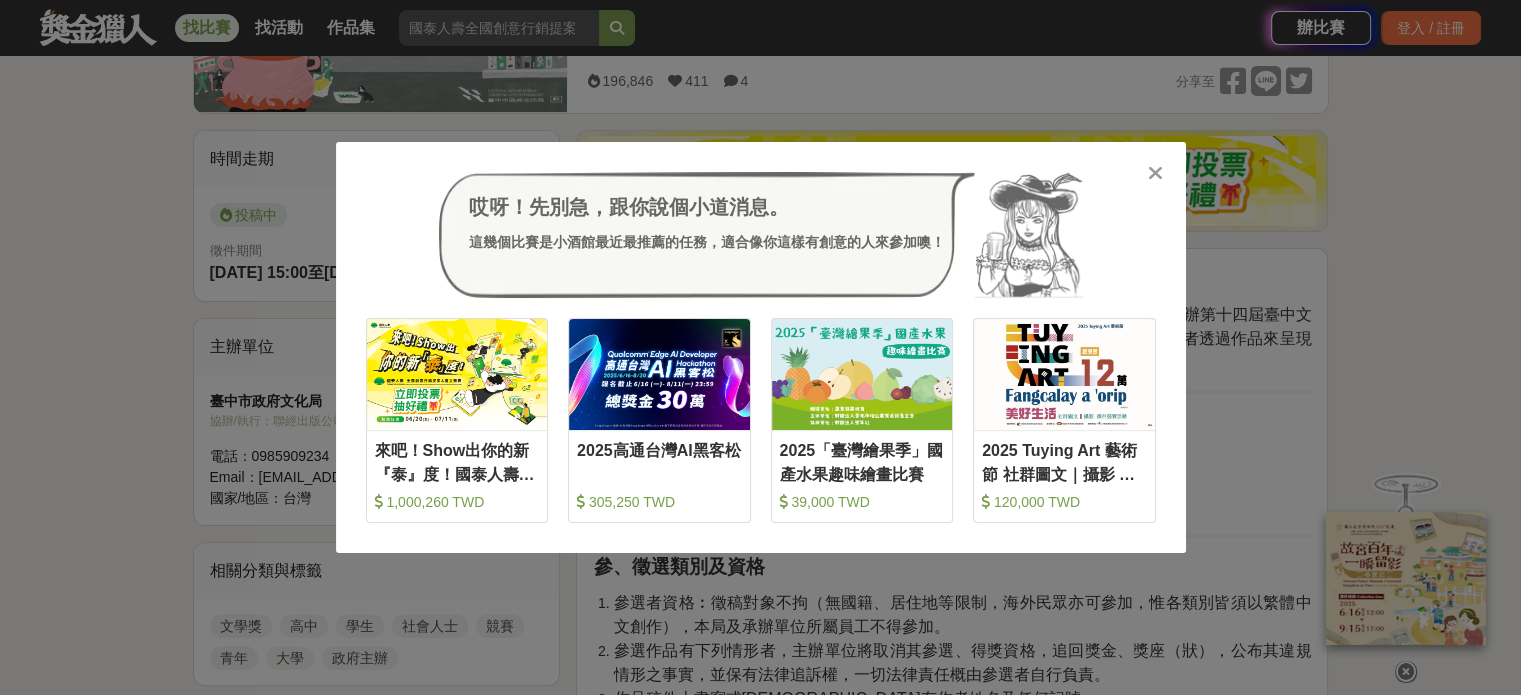 click at bounding box center (1155, 173) 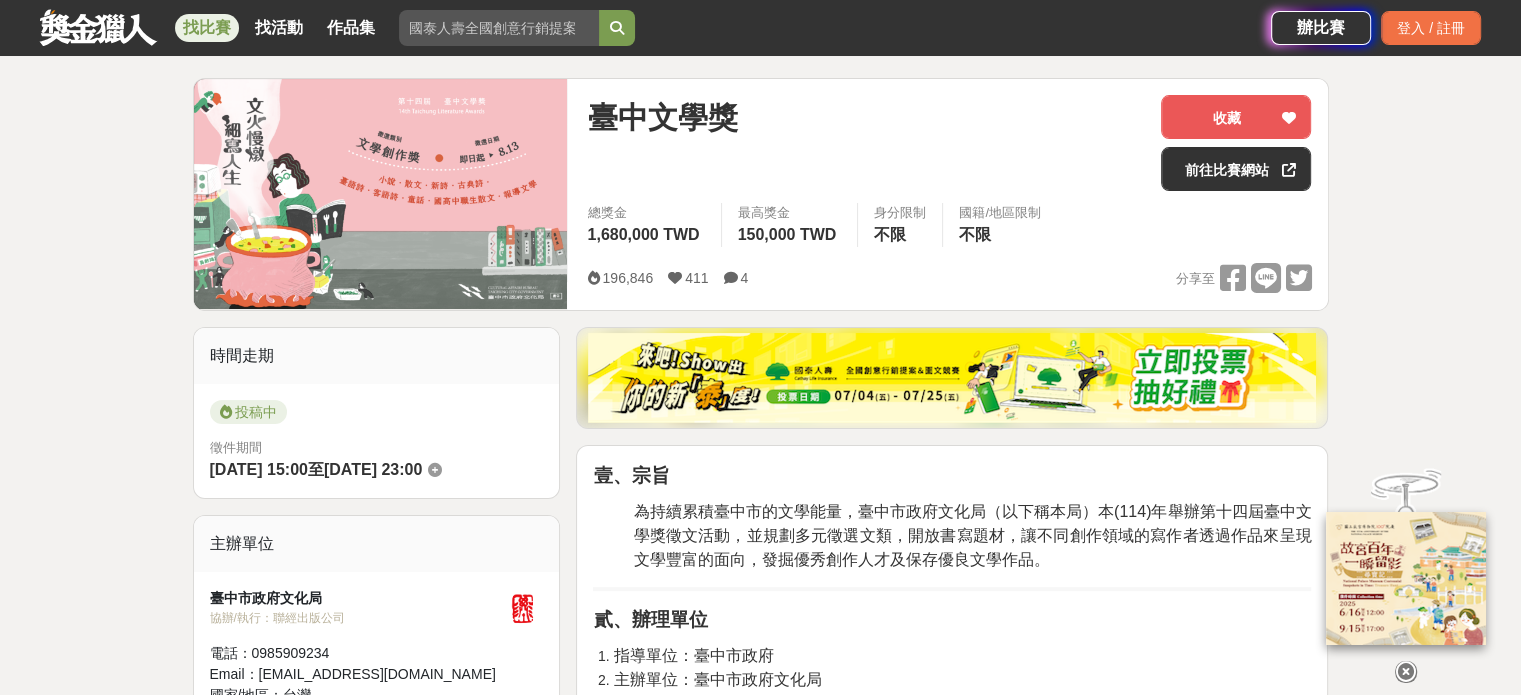 scroll, scrollTop: 226, scrollLeft: 0, axis: vertical 